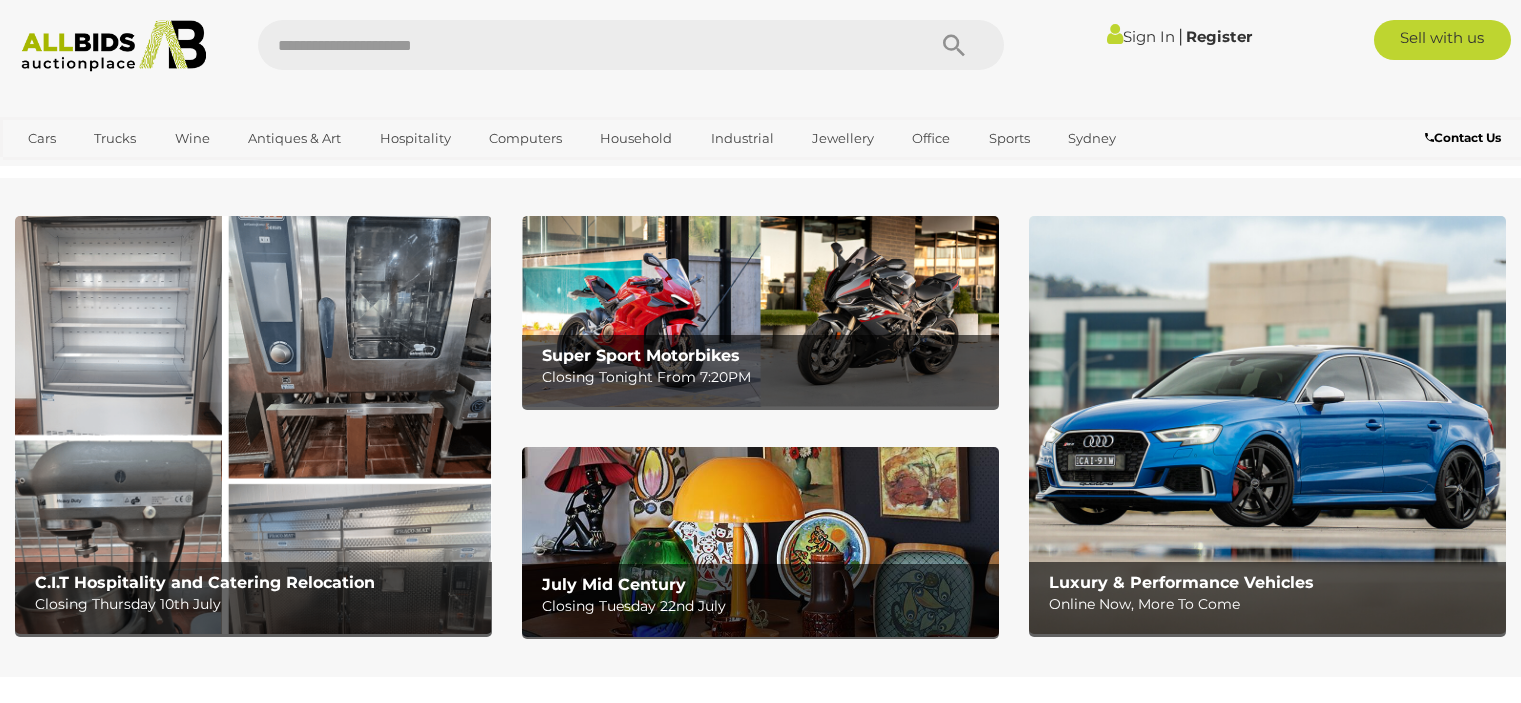 scroll, scrollTop: 0, scrollLeft: 0, axis: both 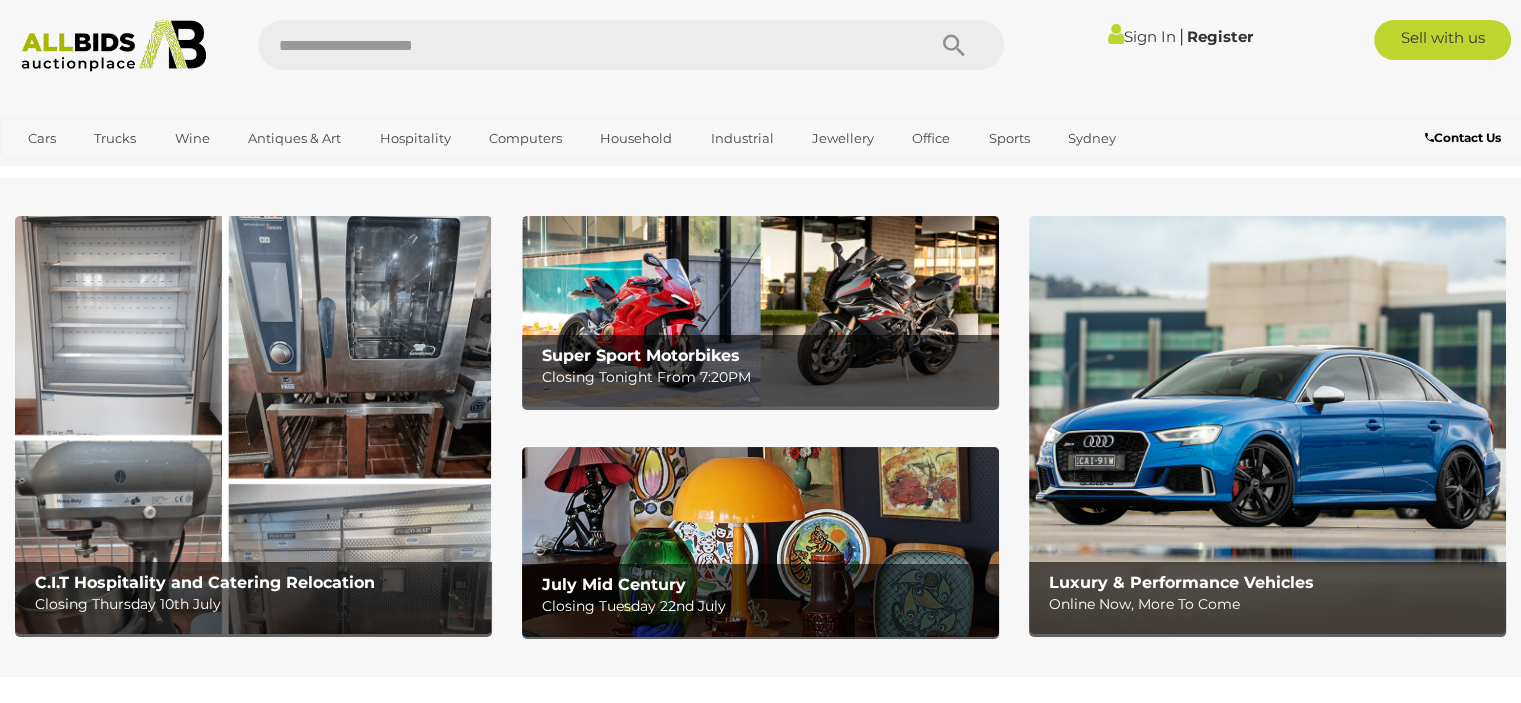 click on "Sign In" at bounding box center [1141, 36] 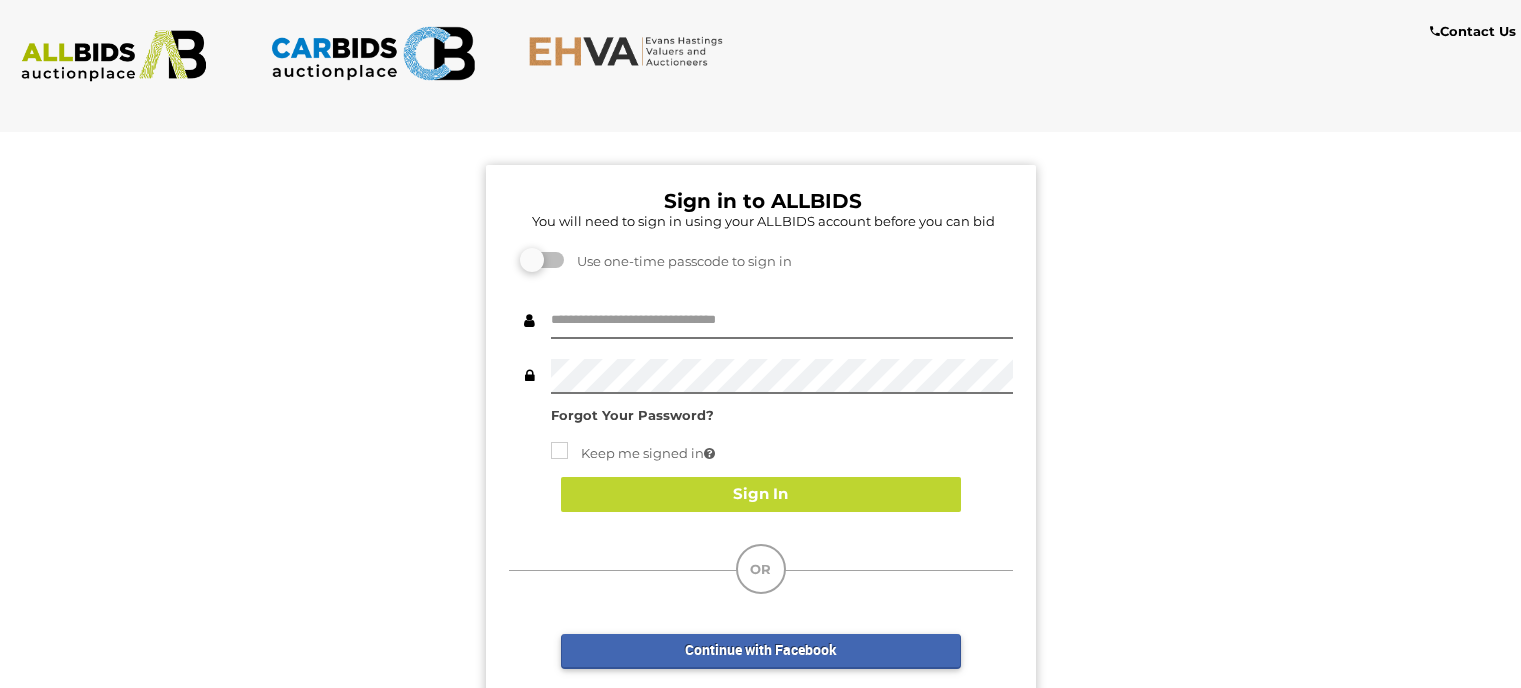 scroll, scrollTop: 0, scrollLeft: 0, axis: both 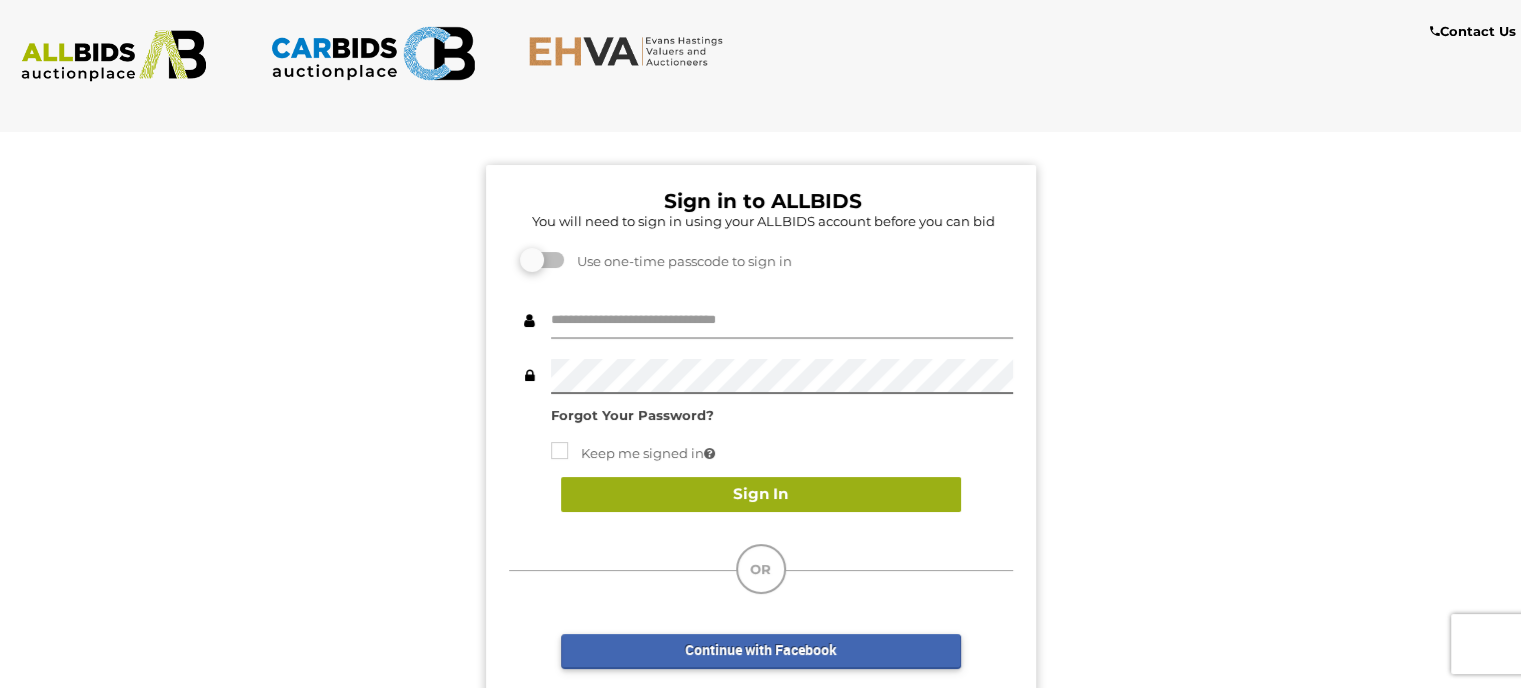 type on "**********" 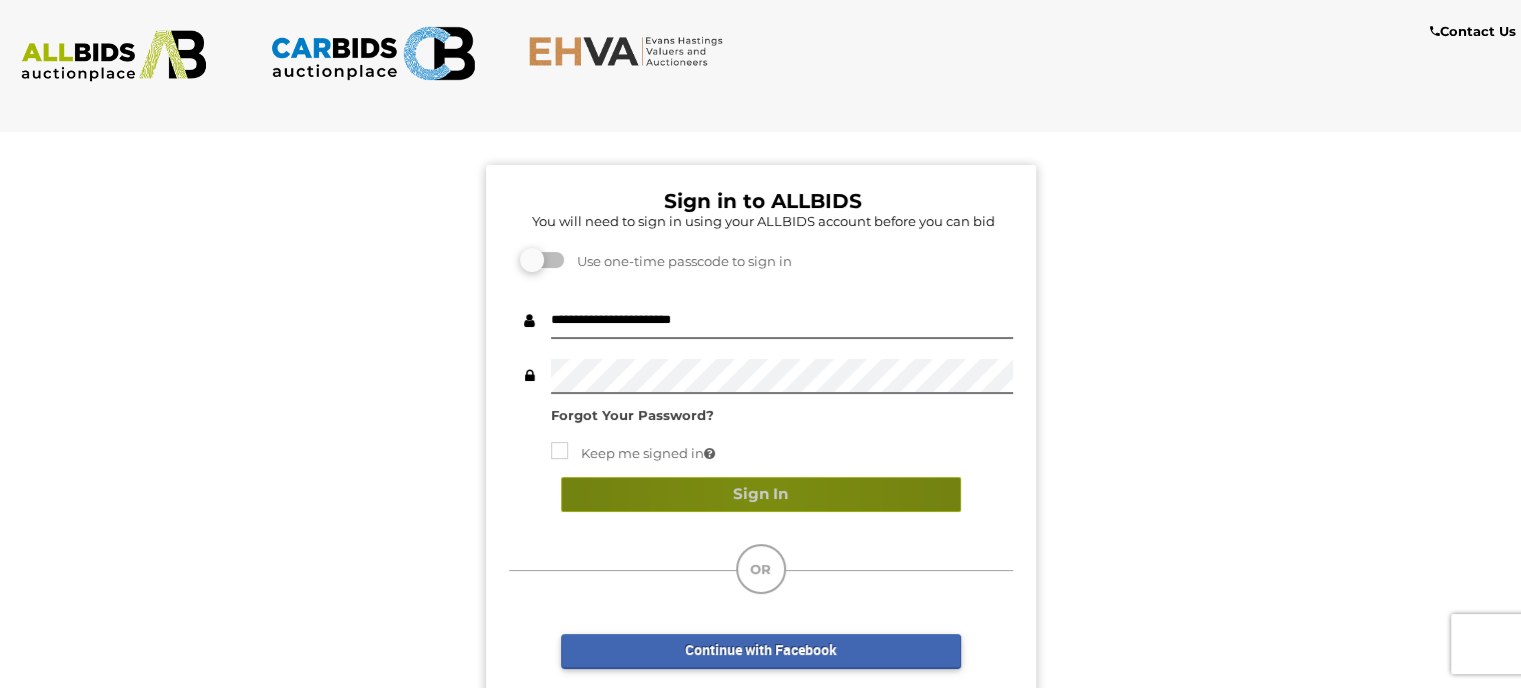 click on "Sign In" at bounding box center [761, 494] 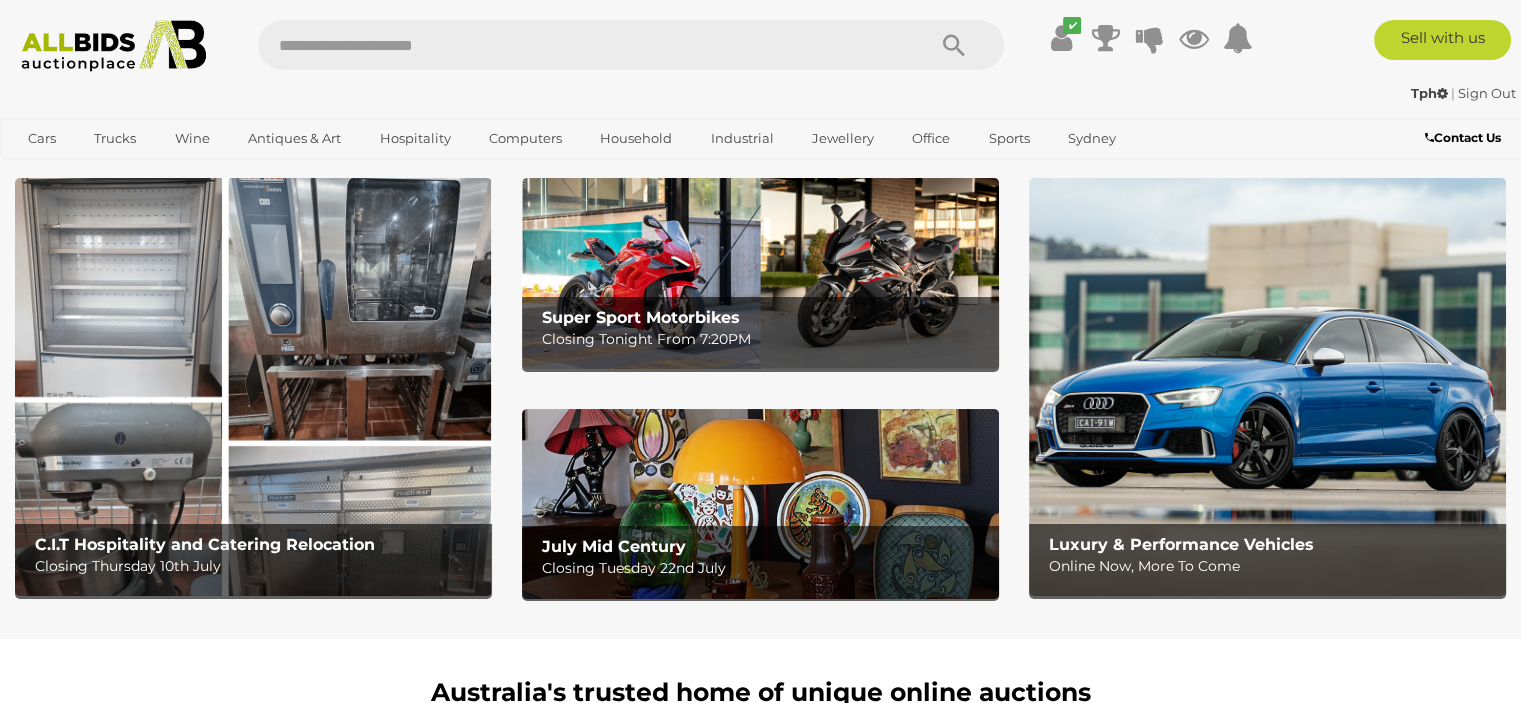 scroll, scrollTop: 0, scrollLeft: 0, axis: both 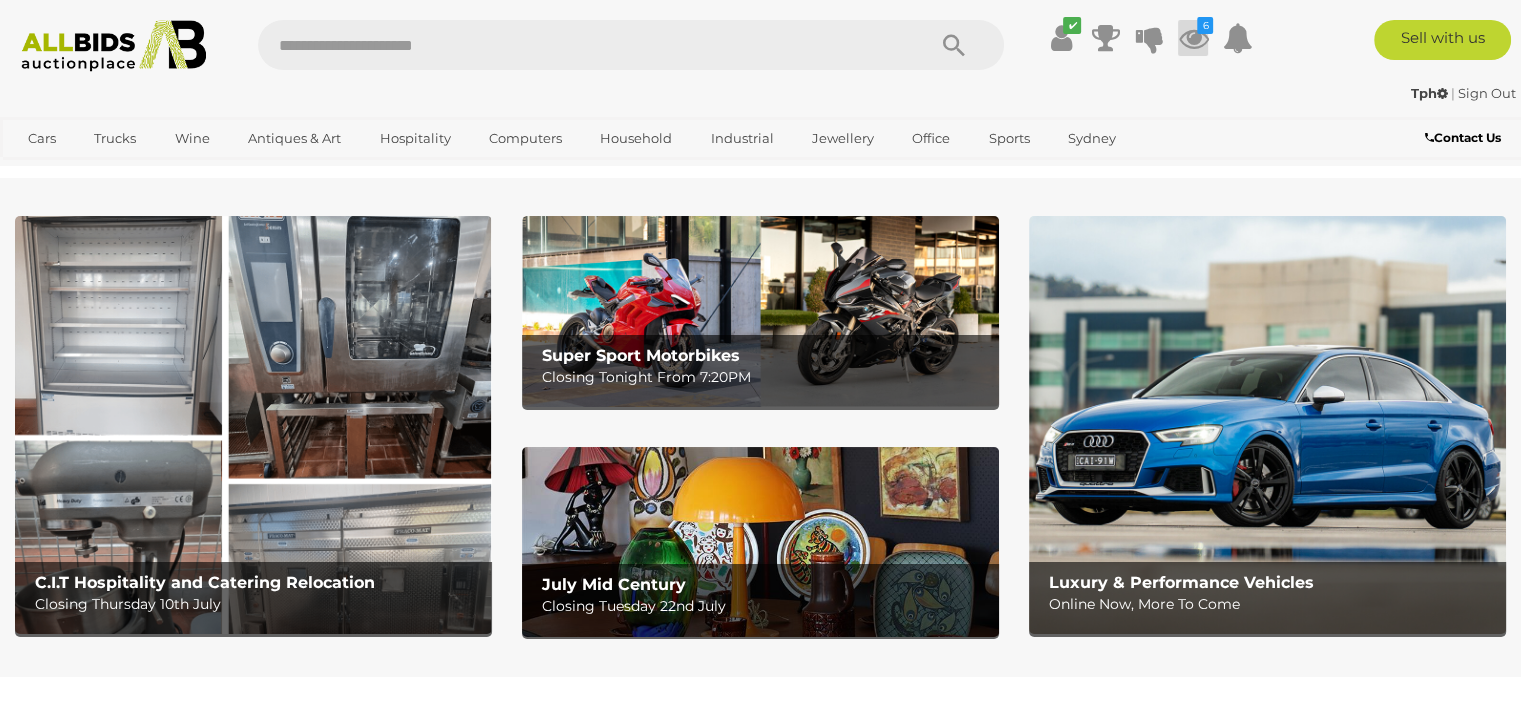 click at bounding box center (1193, 38) 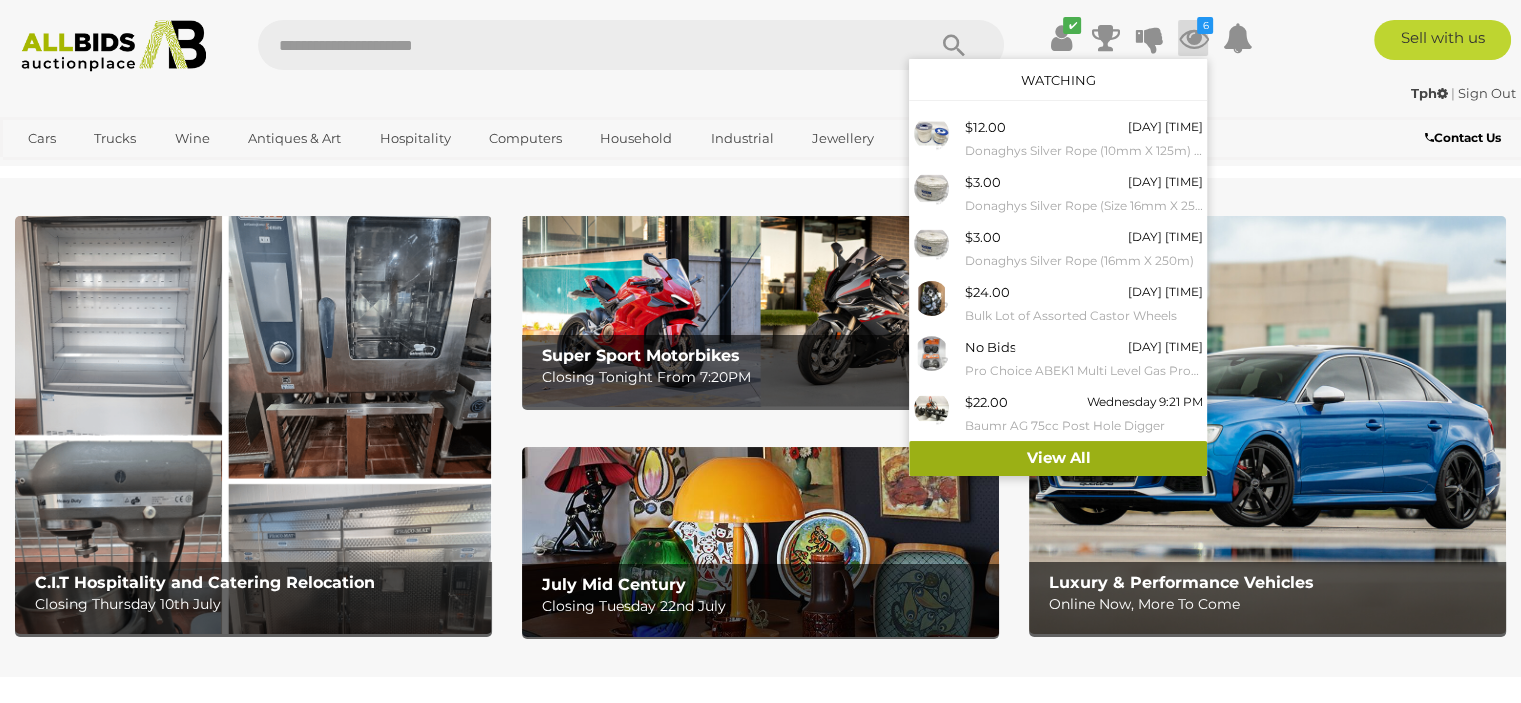 click on "View All" at bounding box center (1058, 458) 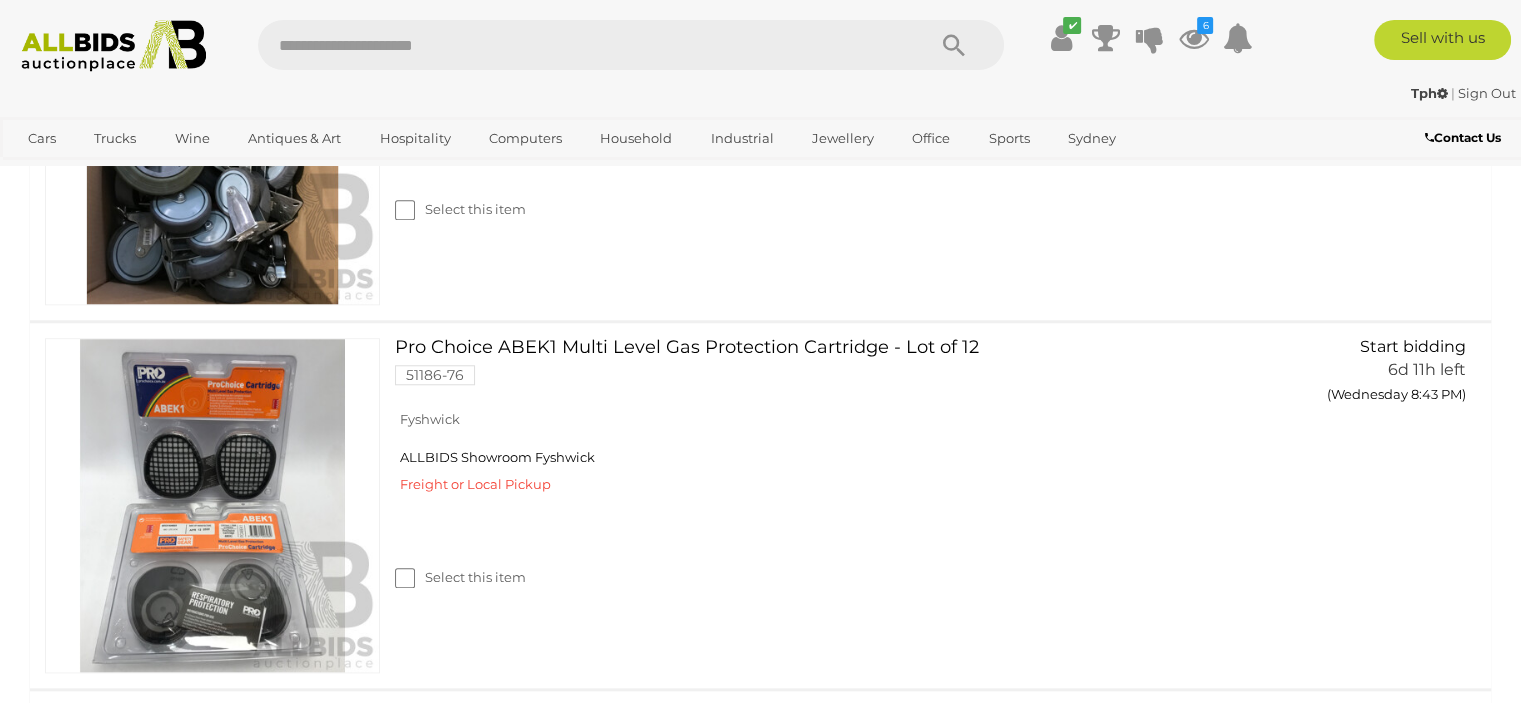 scroll, scrollTop: 1866, scrollLeft: 0, axis: vertical 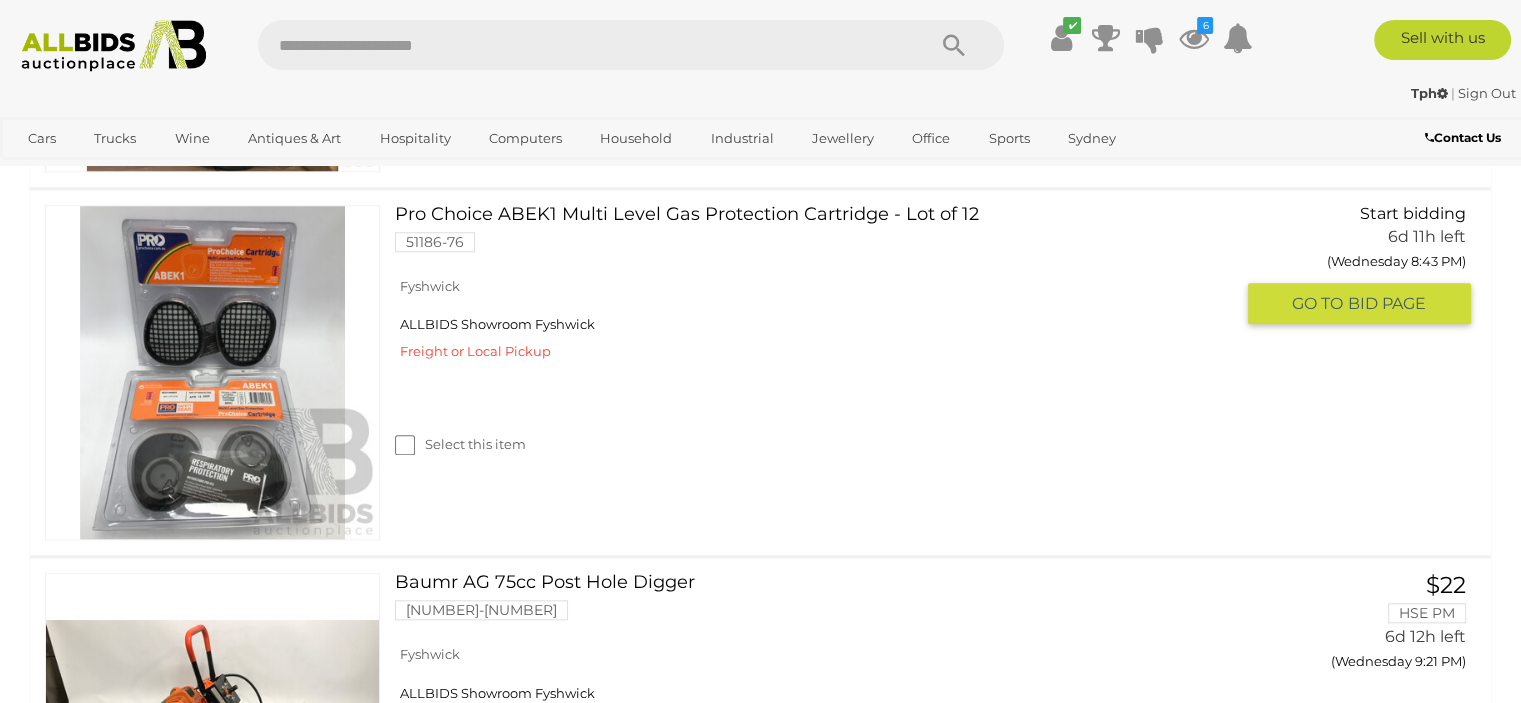 click at bounding box center [212, 372] 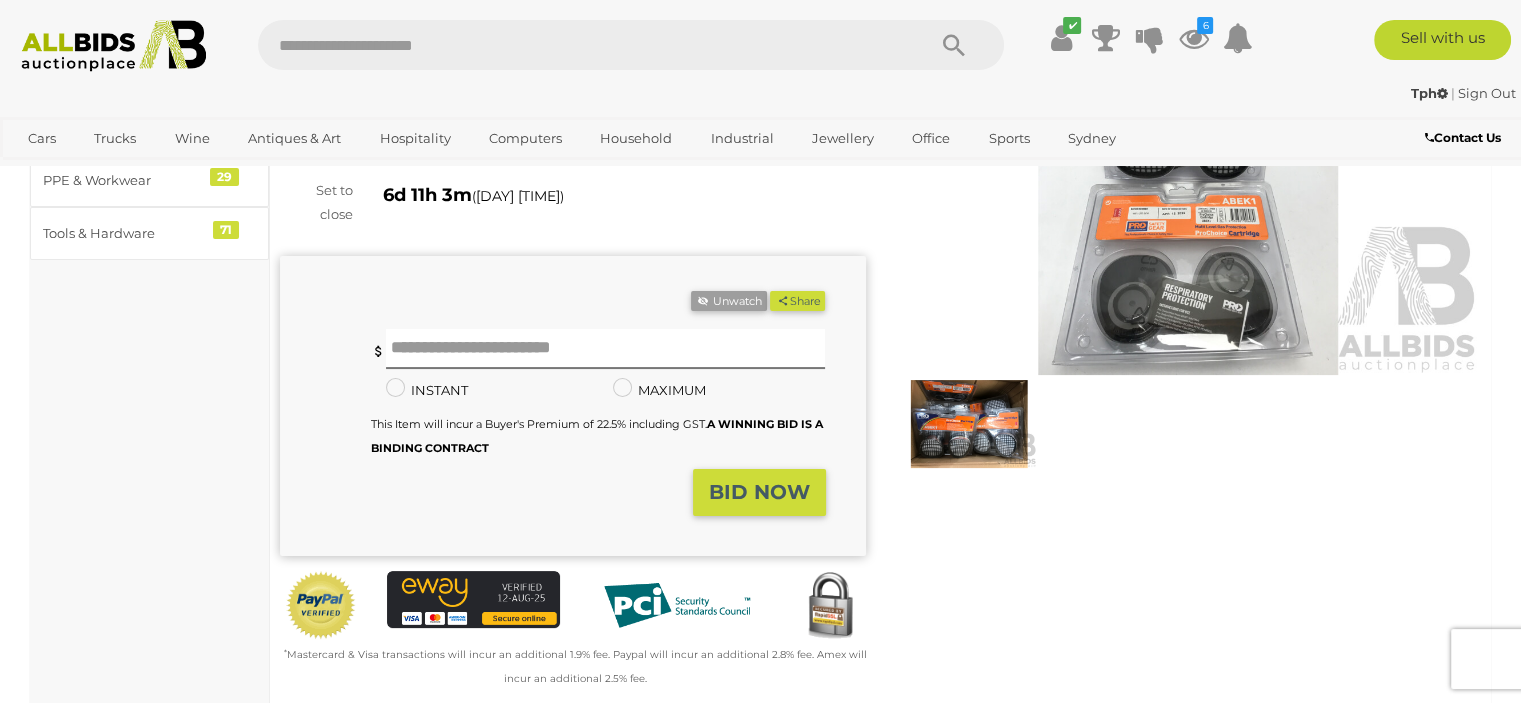 scroll, scrollTop: 266, scrollLeft: 0, axis: vertical 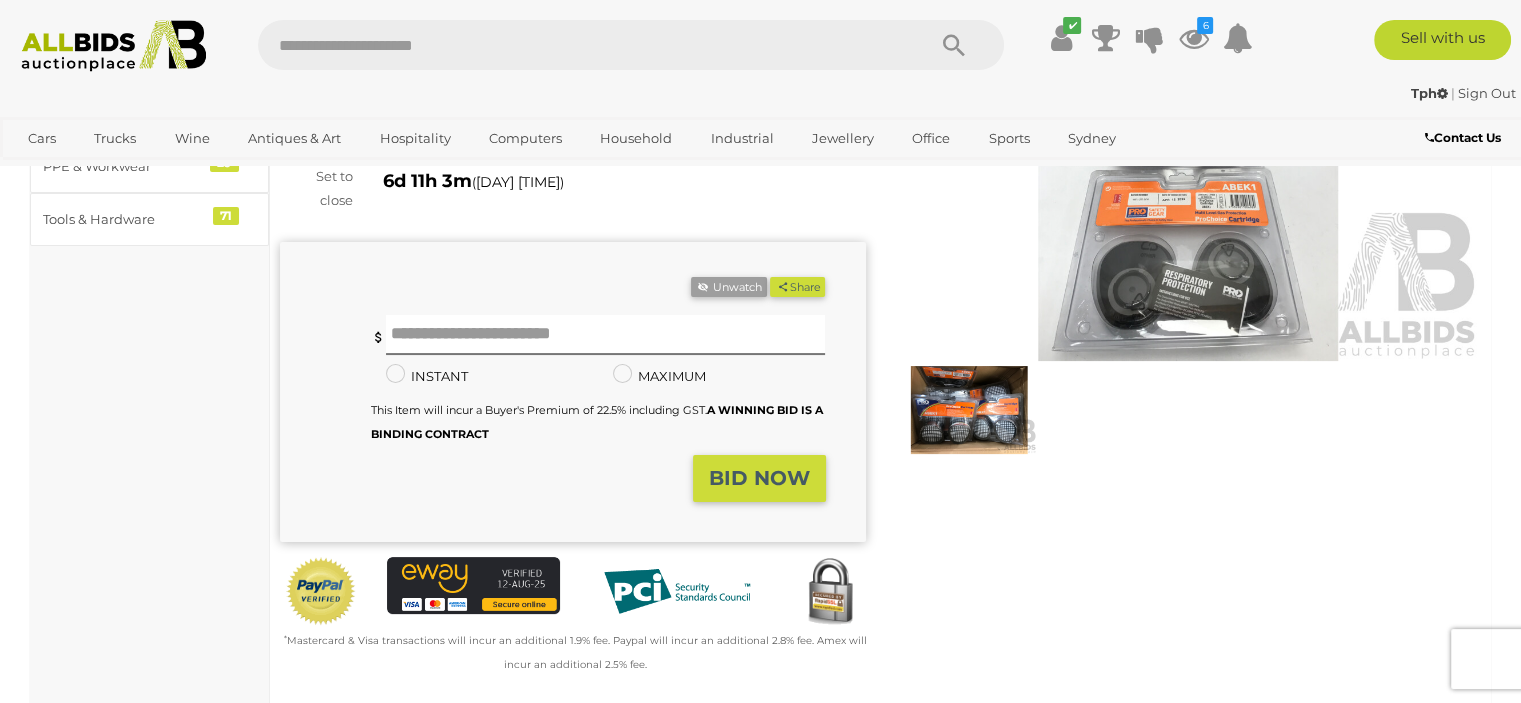 click at bounding box center (969, 410) 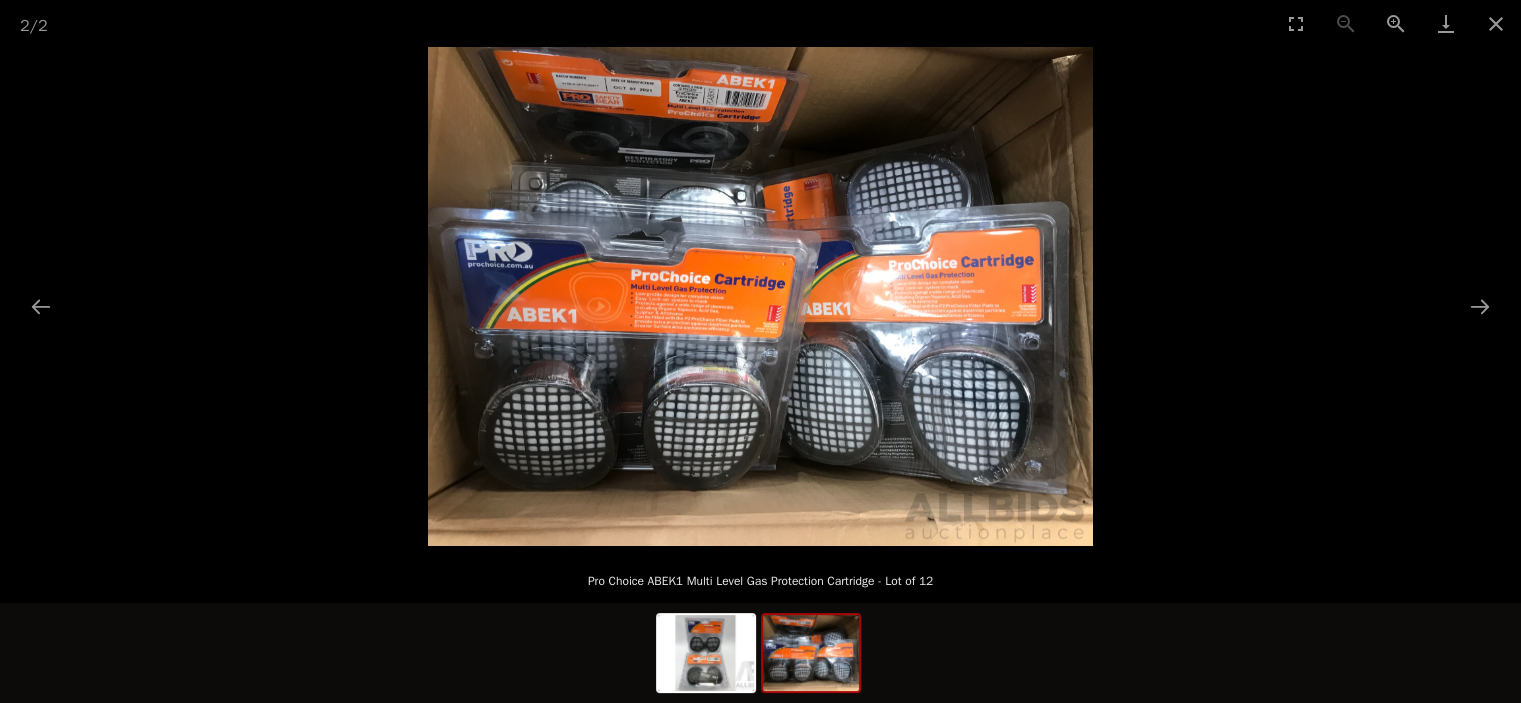 scroll, scrollTop: 400, scrollLeft: 0, axis: vertical 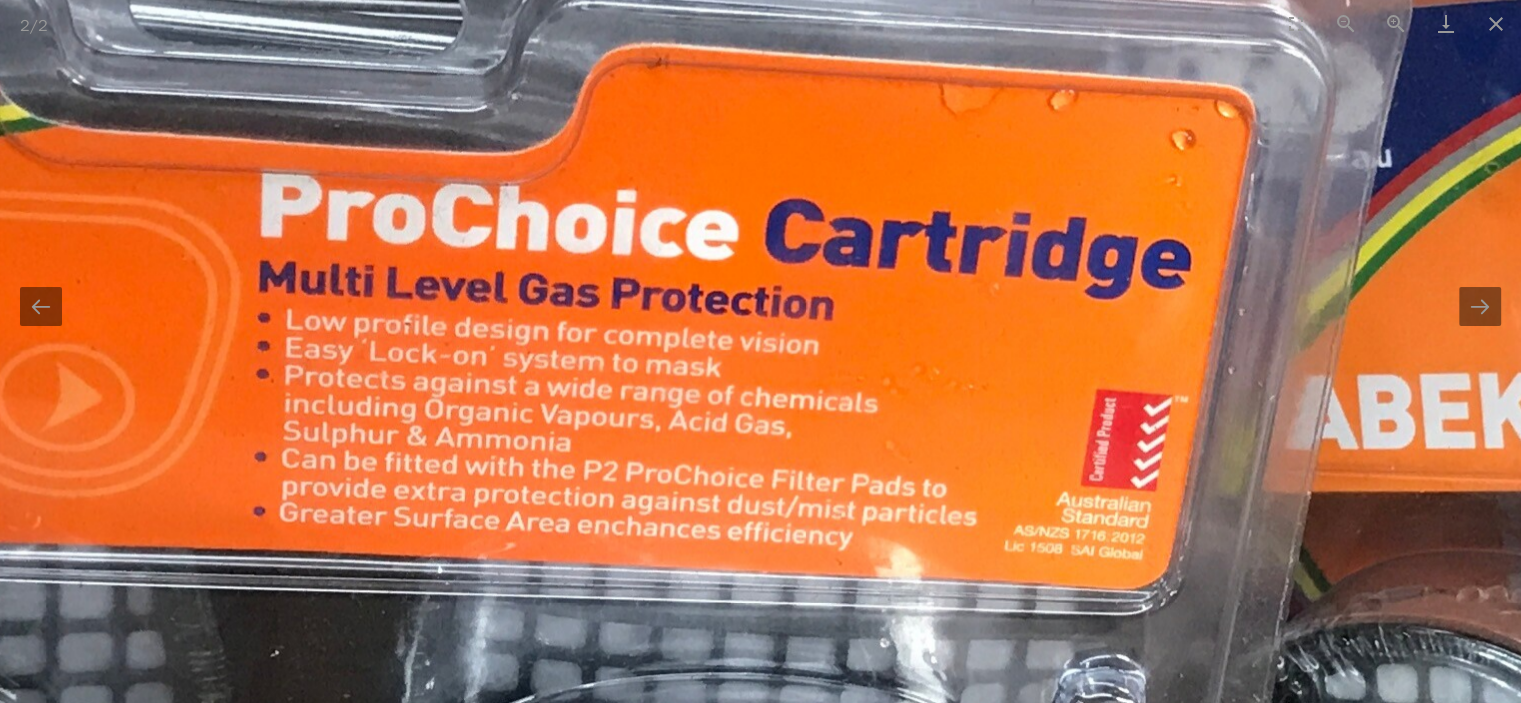 click at bounding box center (1044, 337) 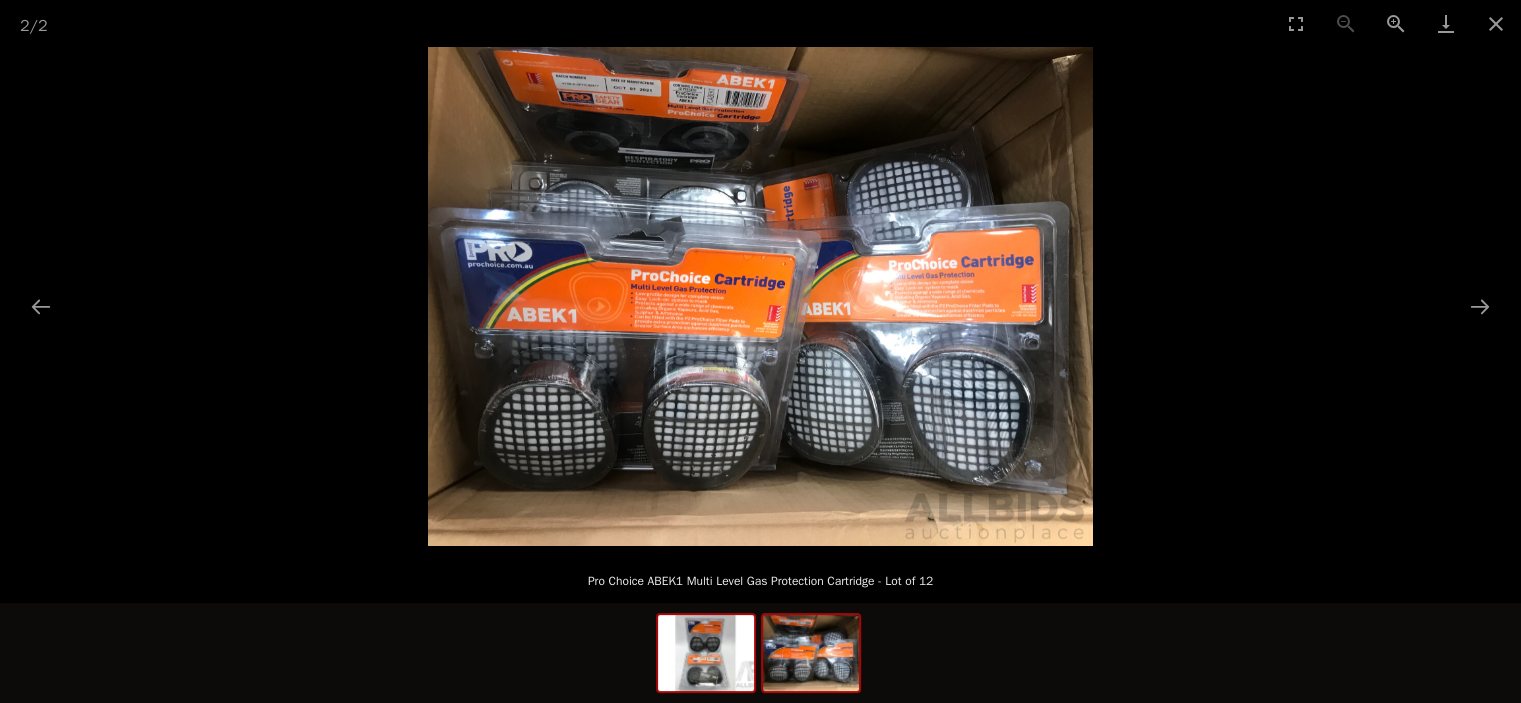 click at bounding box center [706, 653] 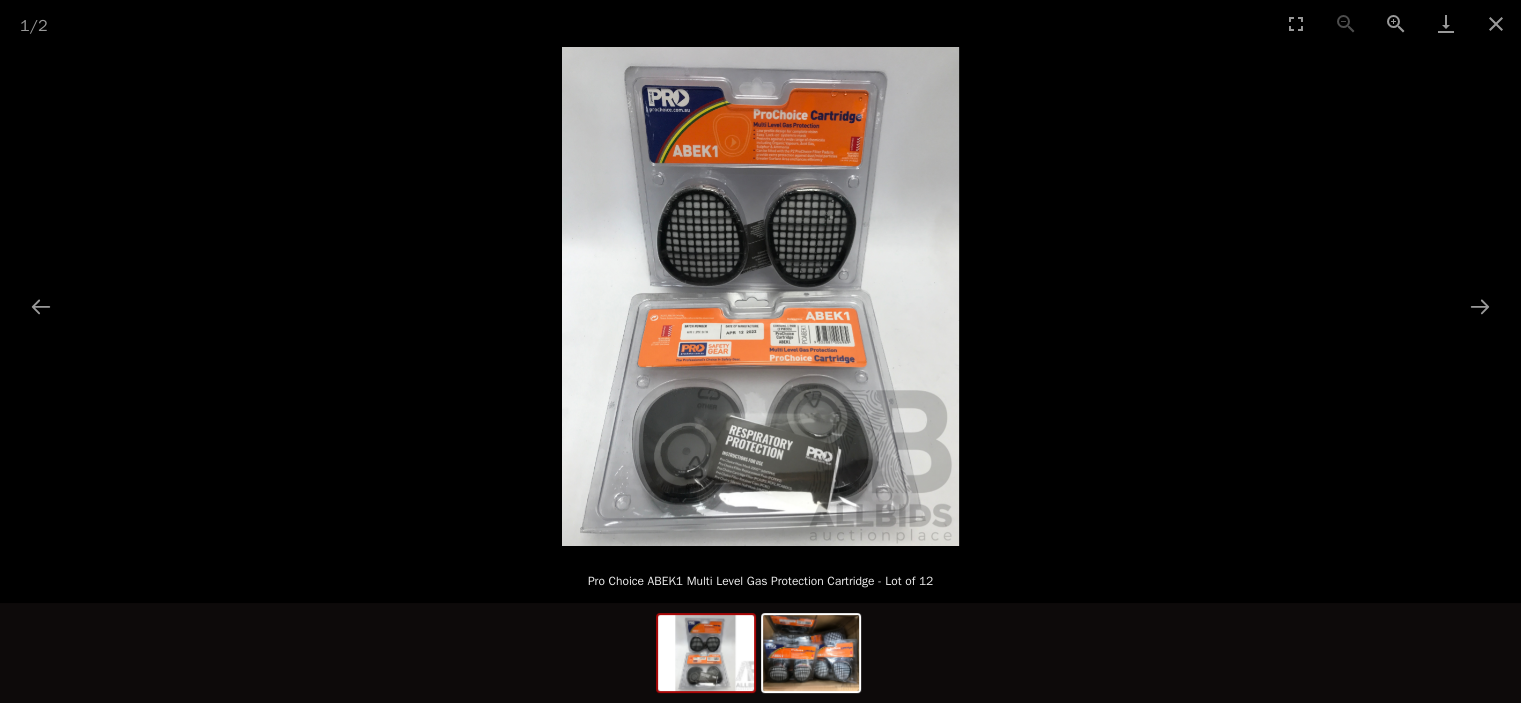 click at bounding box center [760, 296] 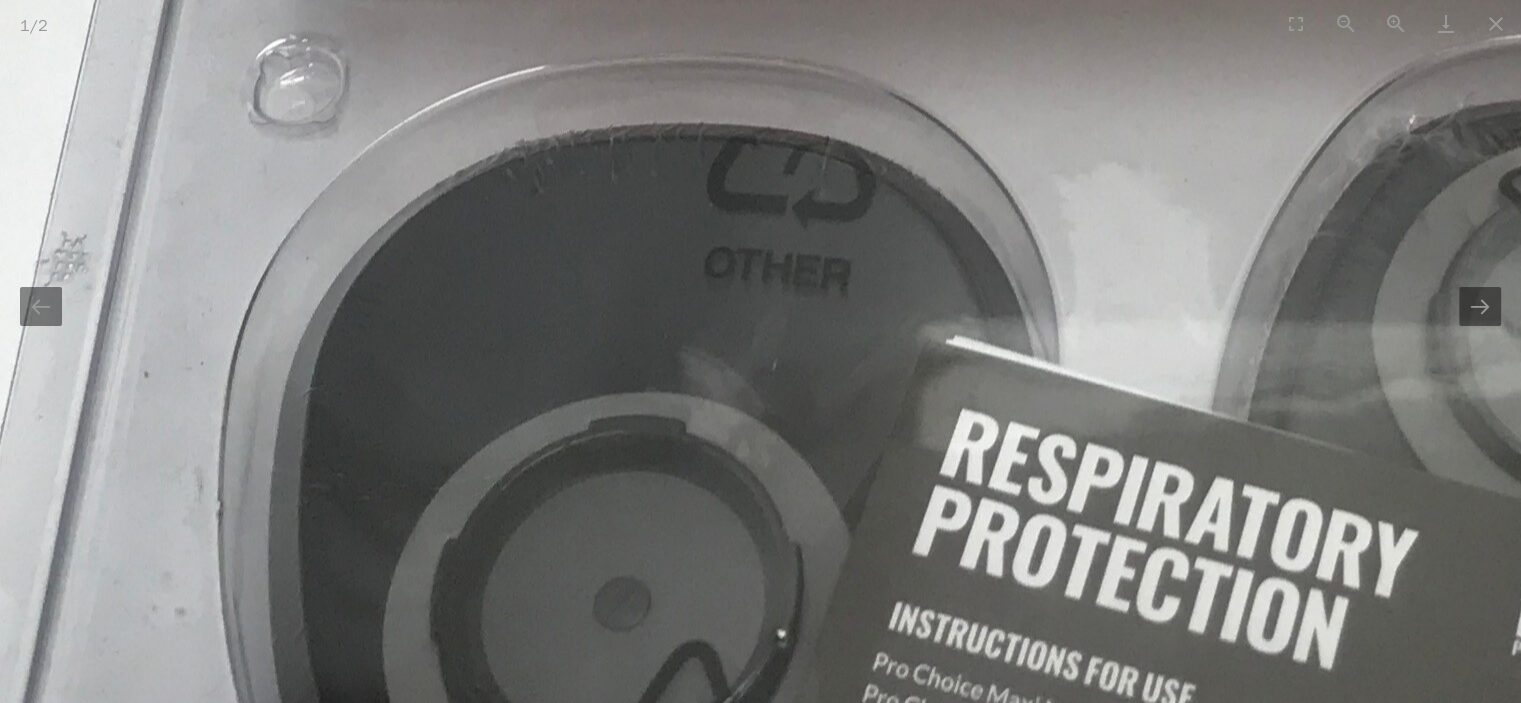 scroll, scrollTop: 666, scrollLeft: 0, axis: vertical 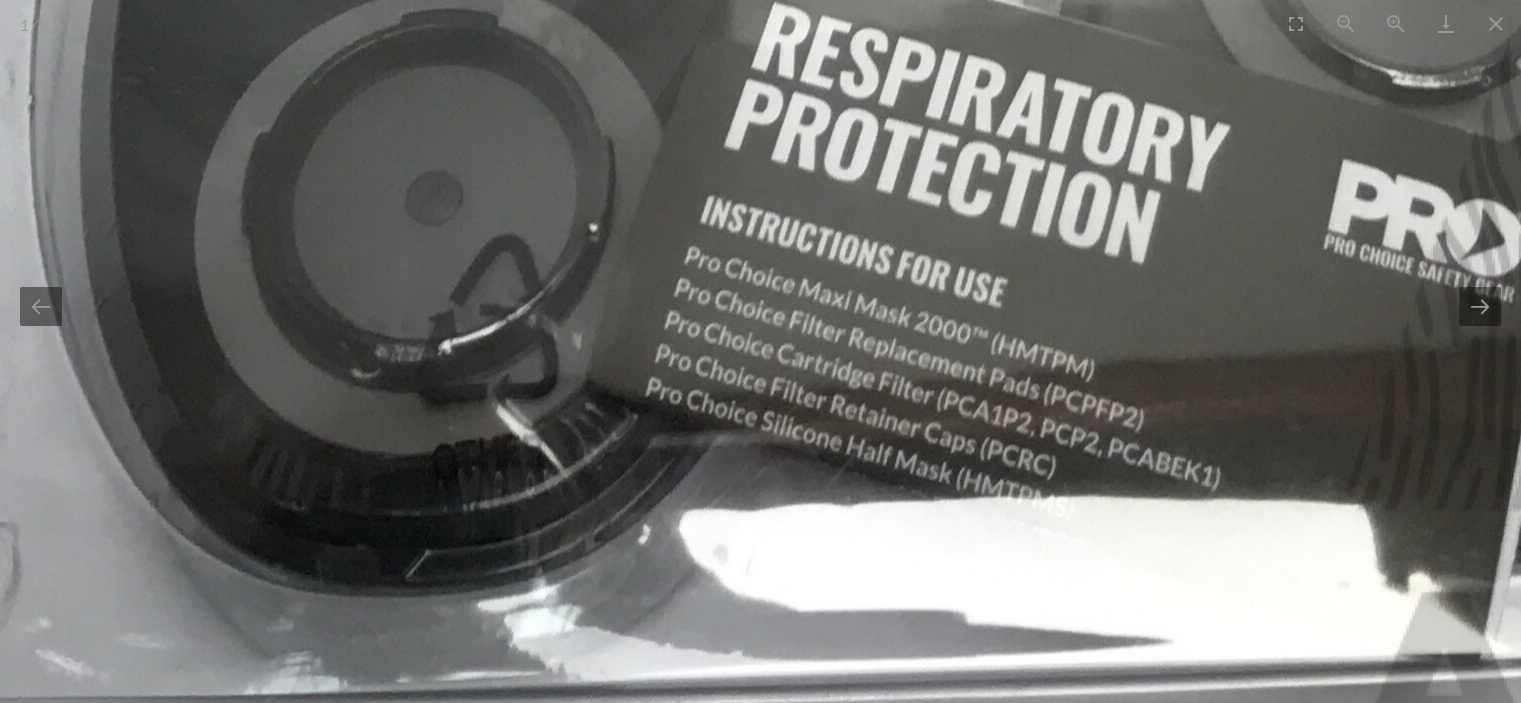drag, startPoint x: 556, startPoint y: 38, endPoint x: 867, endPoint y: 99, distance: 316.92587 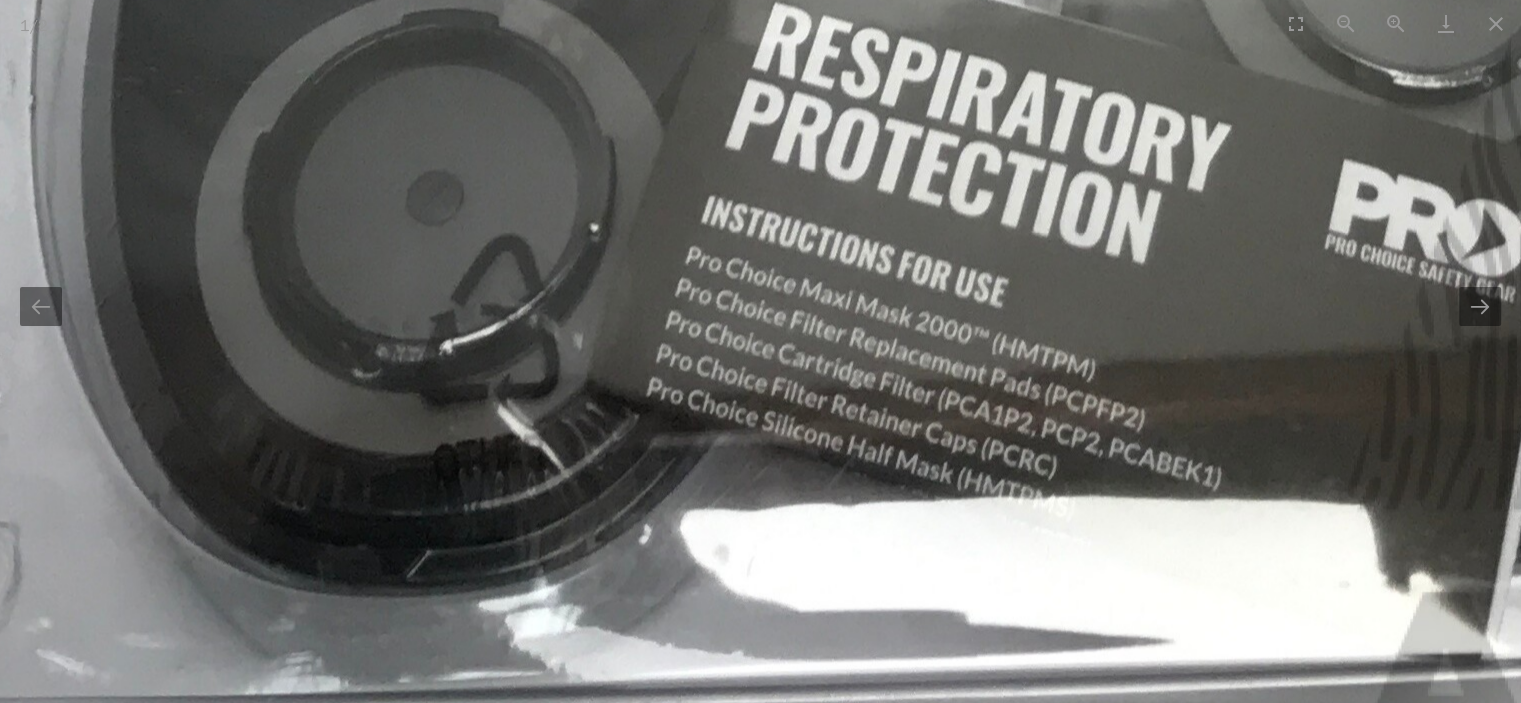 scroll, scrollTop: 933, scrollLeft: 0, axis: vertical 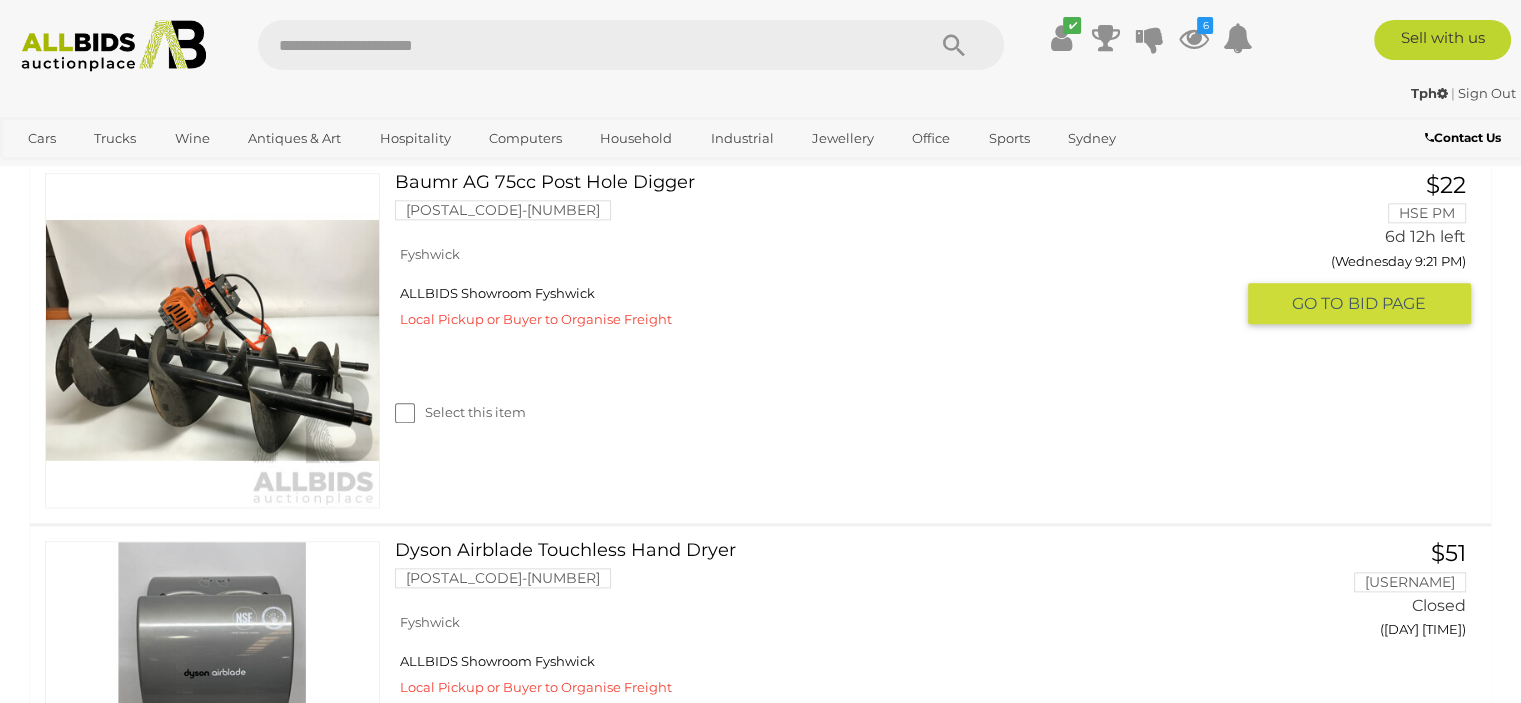 click at bounding box center [212, 340] 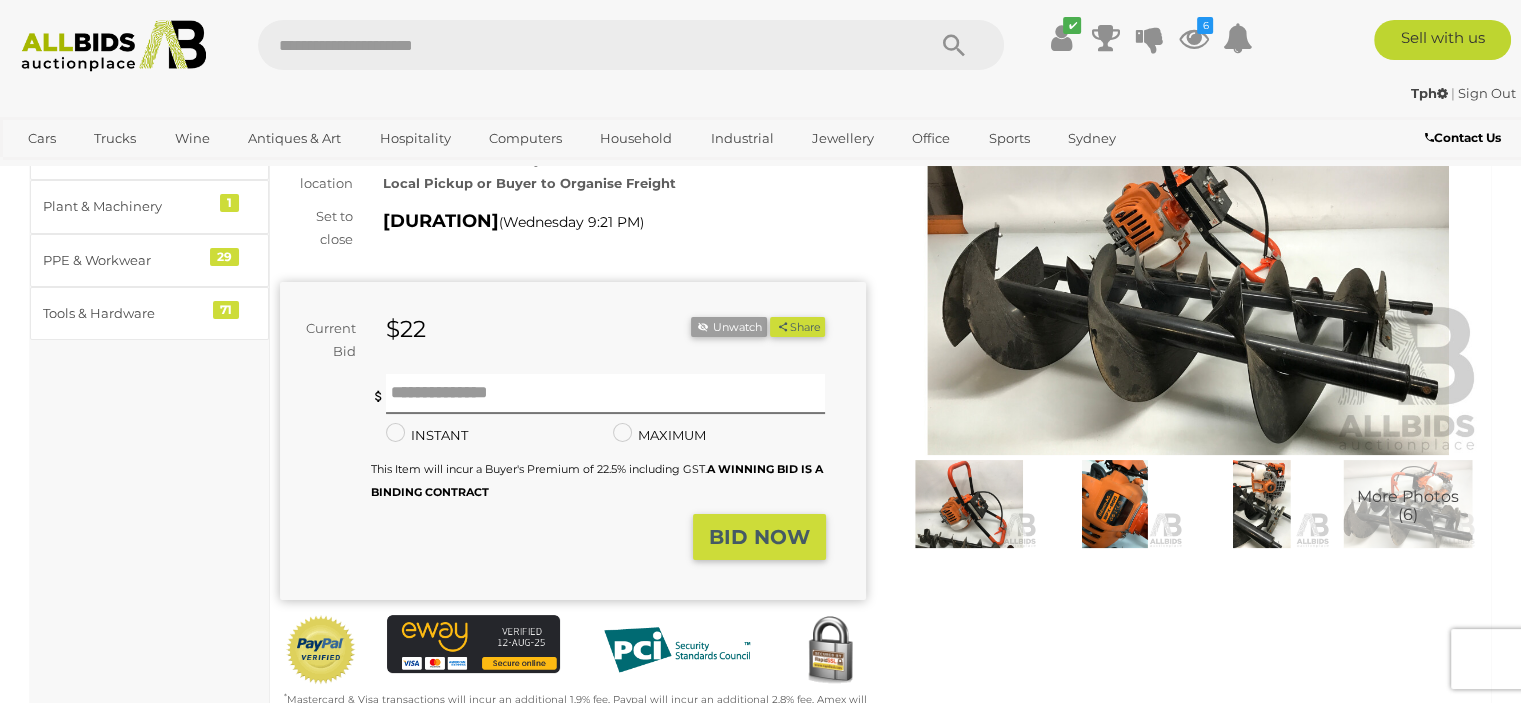 scroll, scrollTop: 133, scrollLeft: 0, axis: vertical 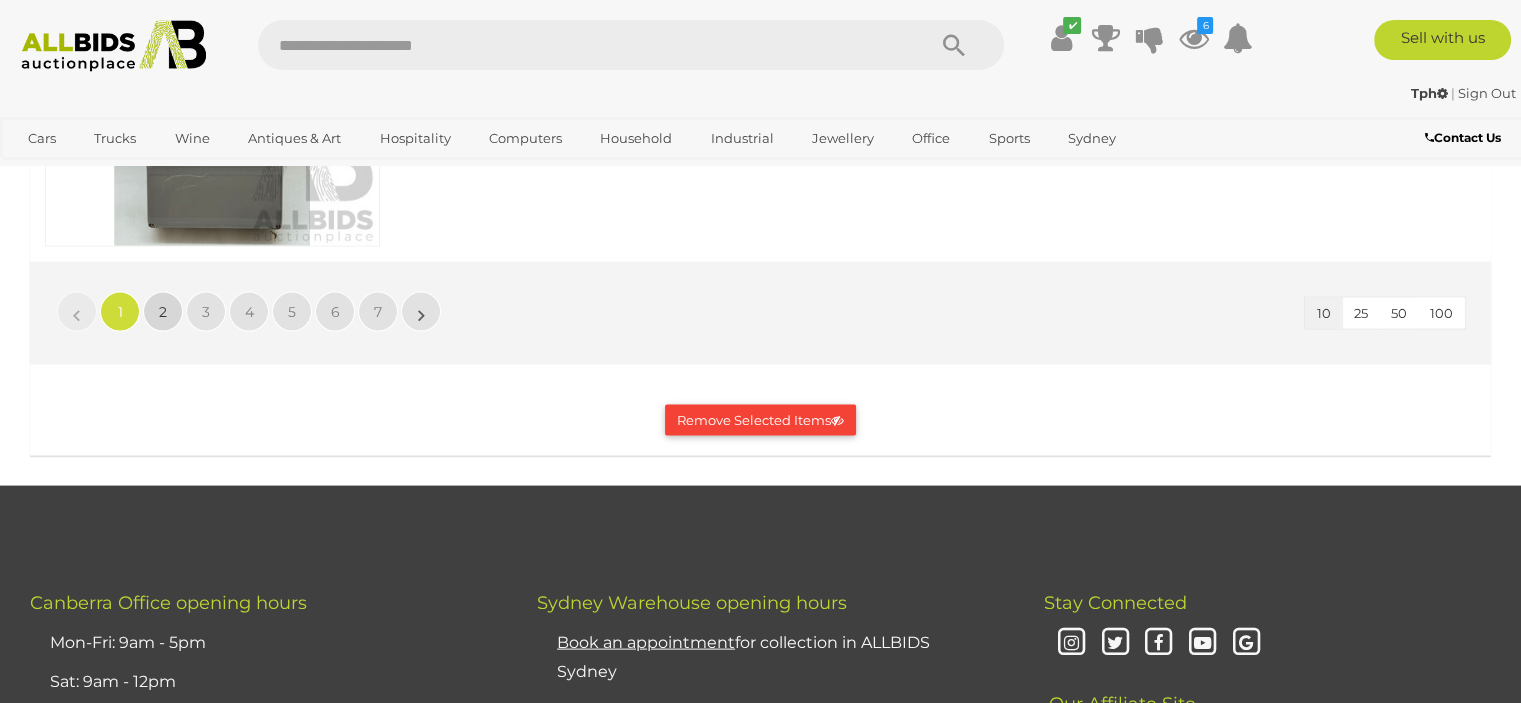 click on "2" at bounding box center (77, 312) 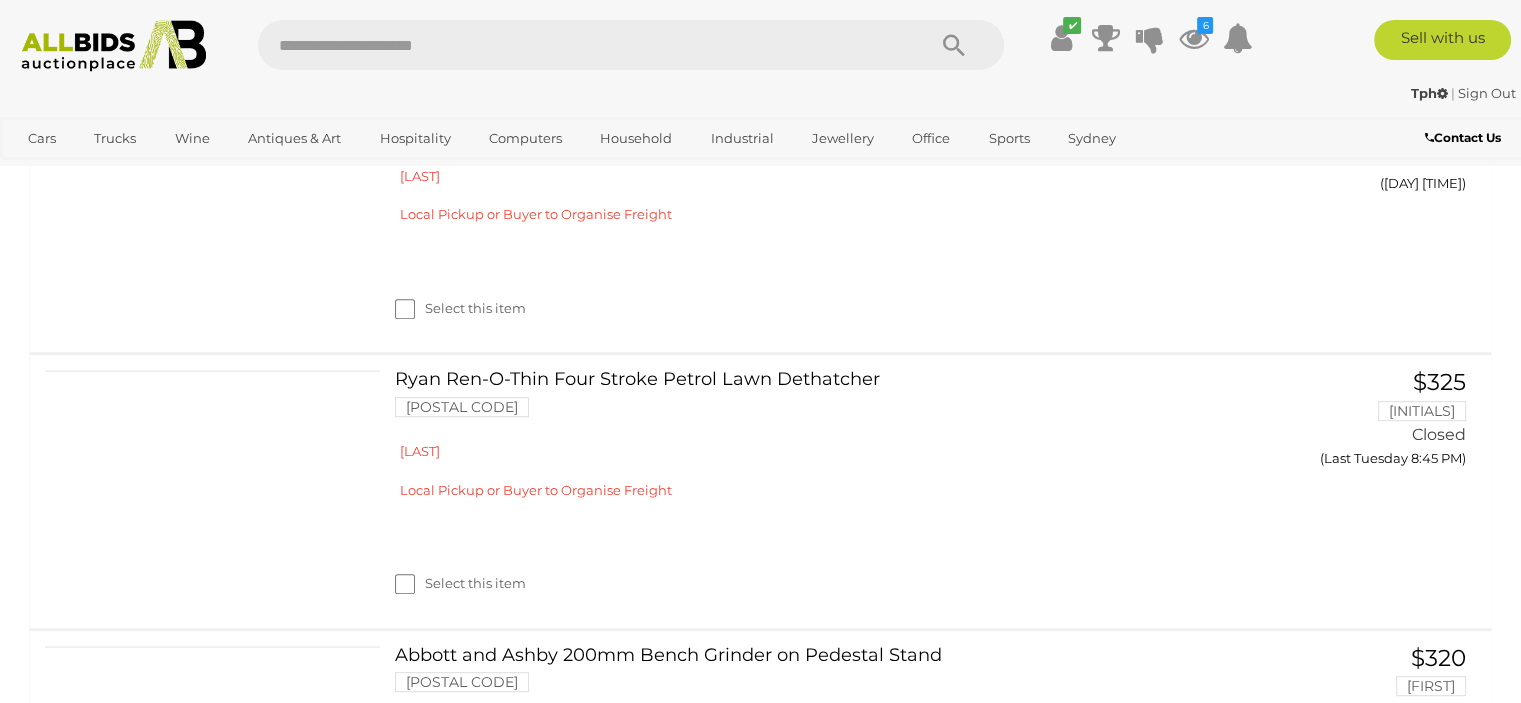 scroll, scrollTop: 800, scrollLeft: 0, axis: vertical 